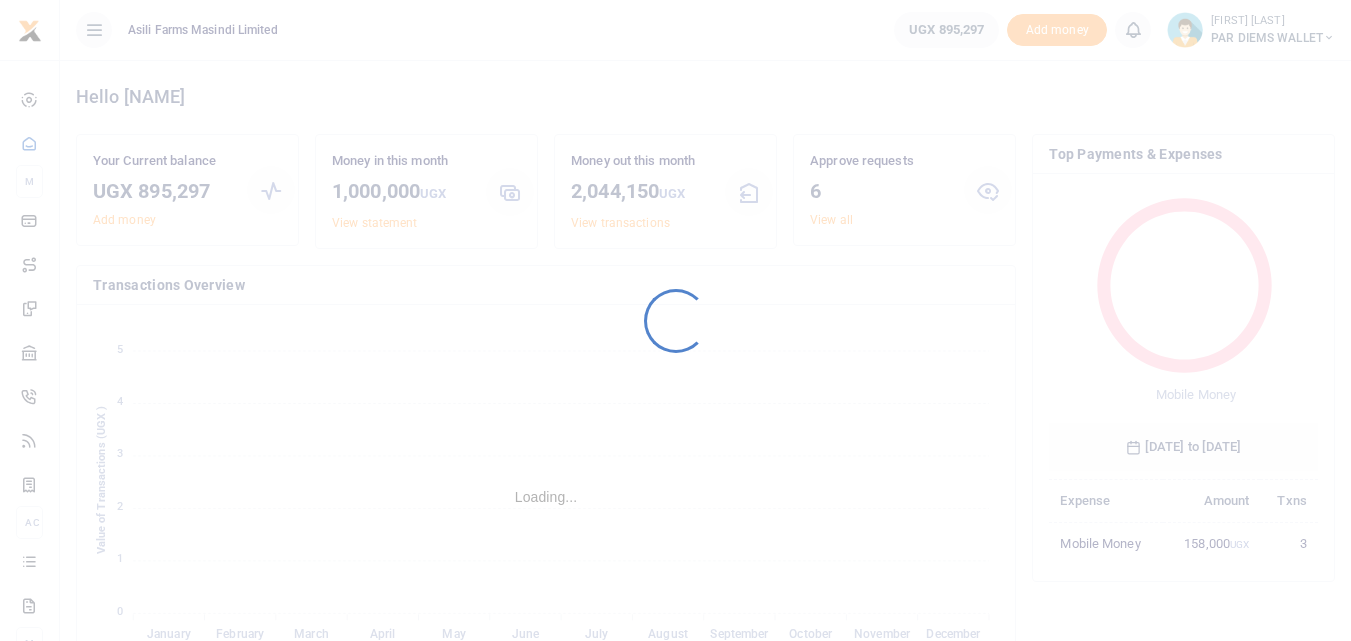 scroll, scrollTop: 0, scrollLeft: 0, axis: both 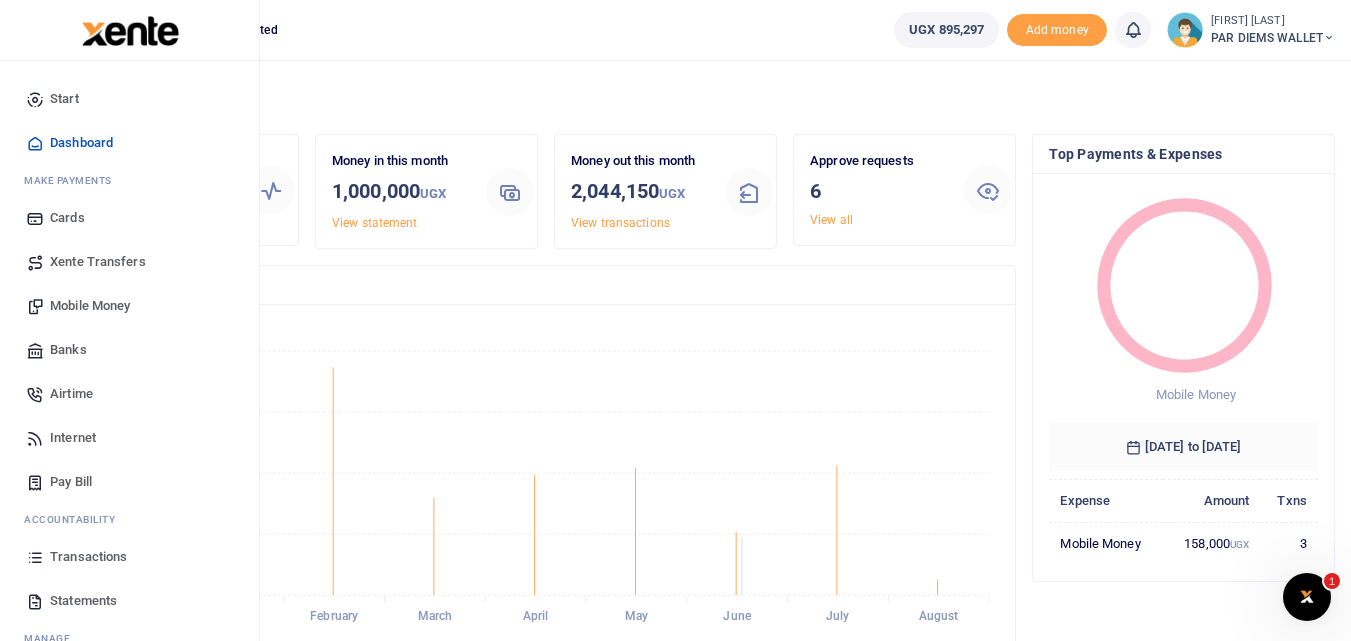 click at bounding box center [35, 557] 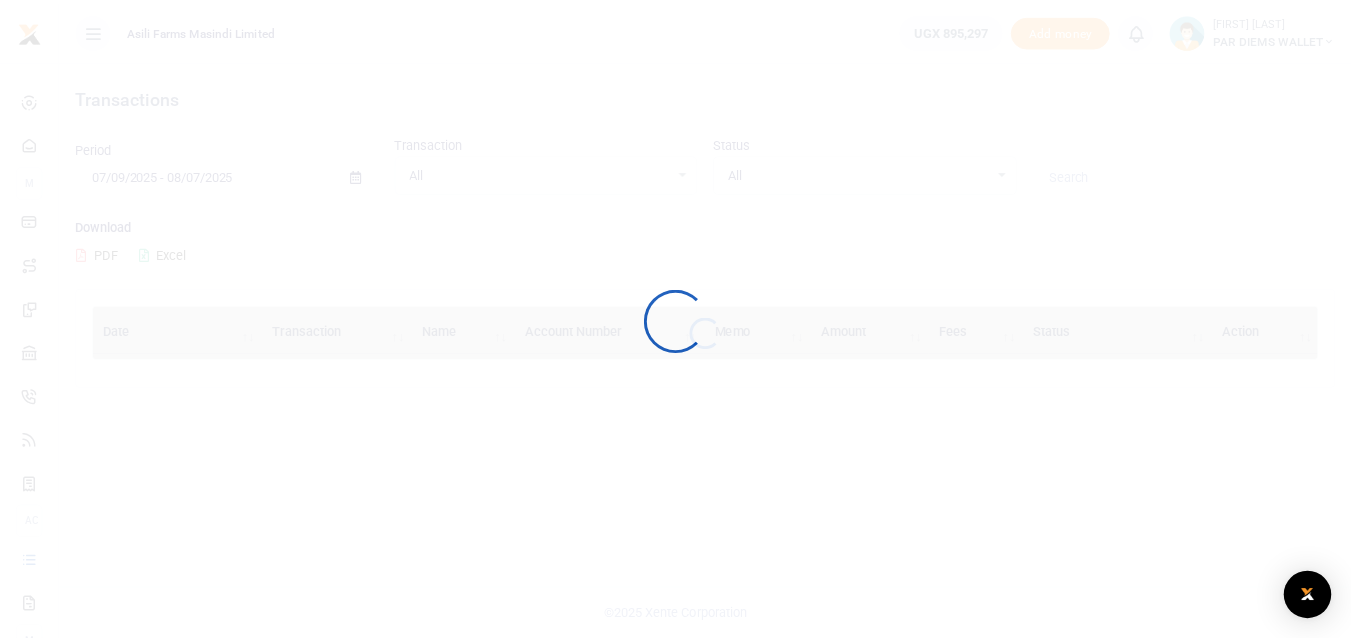 scroll, scrollTop: 0, scrollLeft: 0, axis: both 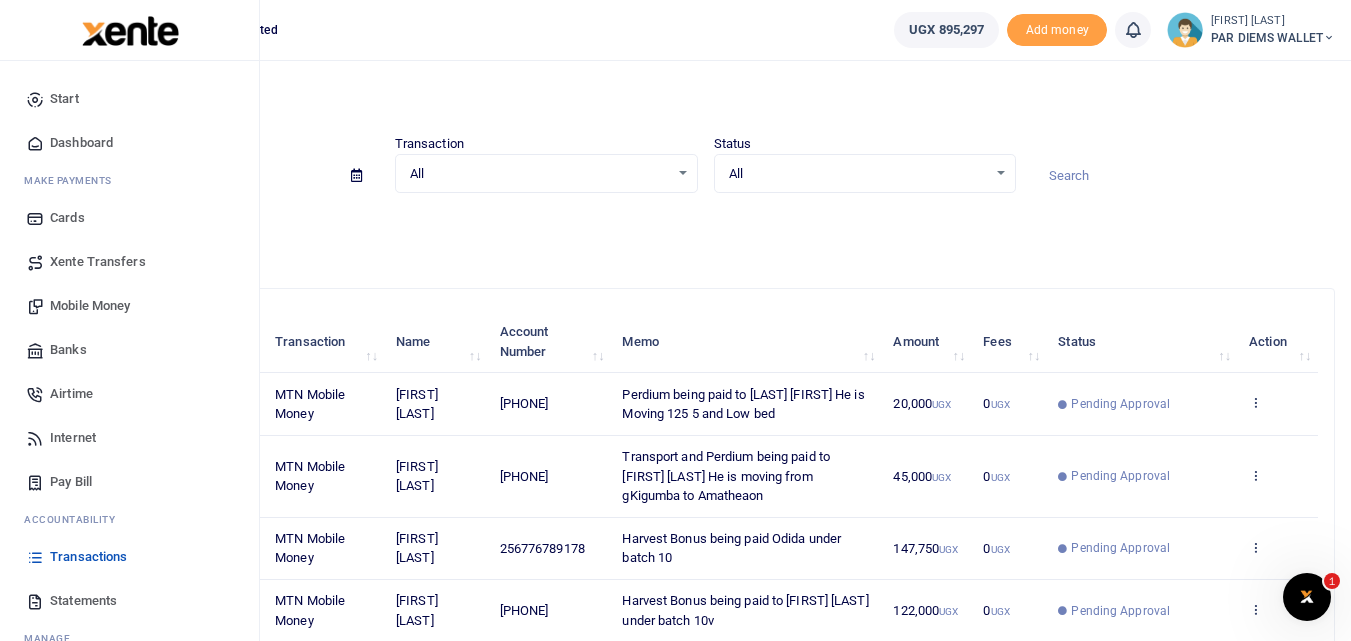 click on "Mobile Money" at bounding box center [90, 306] 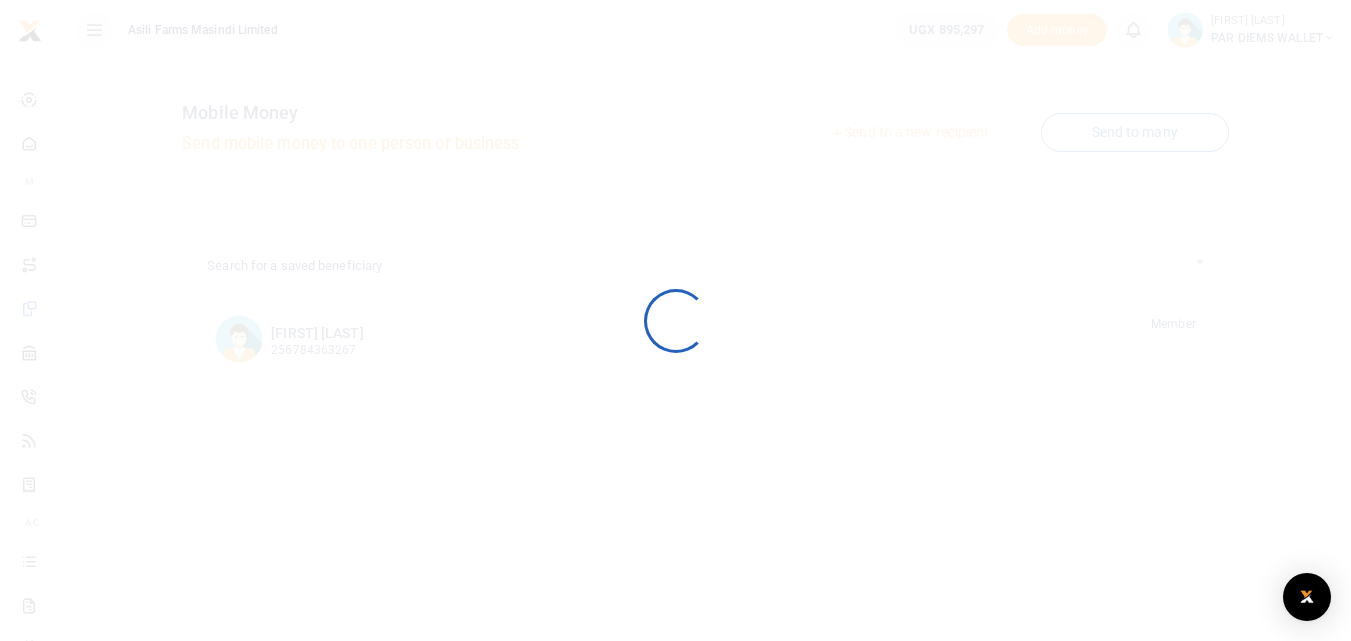scroll, scrollTop: 0, scrollLeft: 0, axis: both 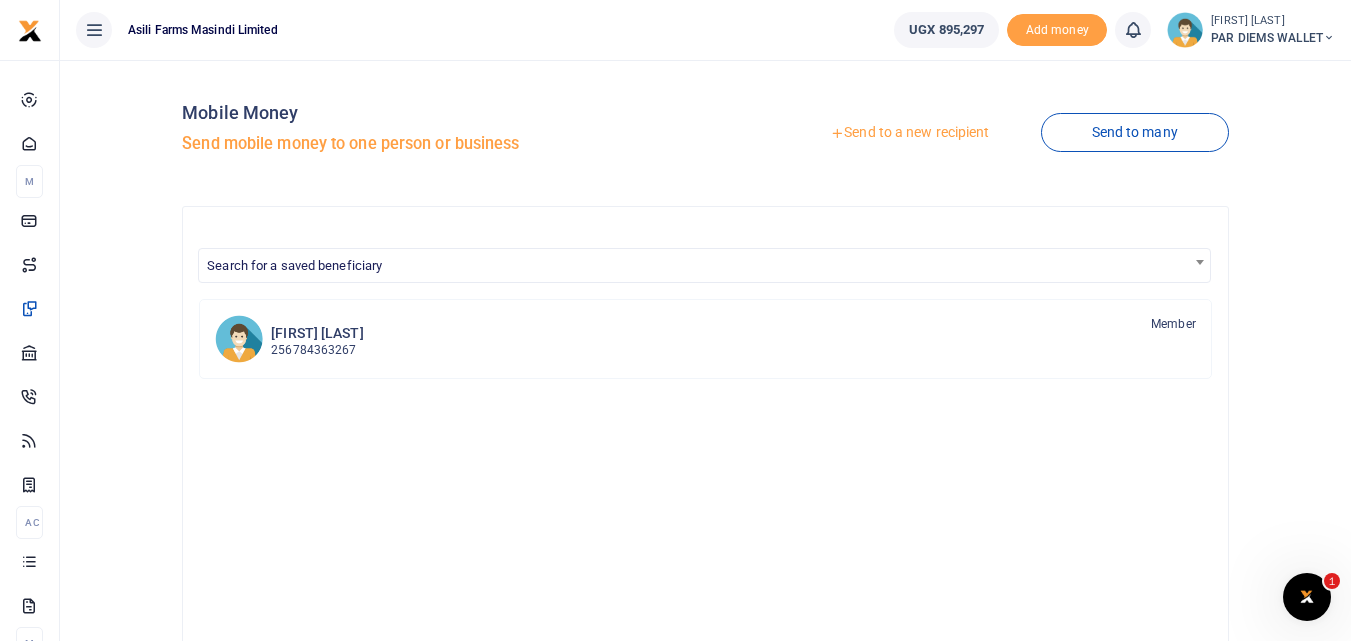 click on "Send to a new recipient" at bounding box center [909, 133] 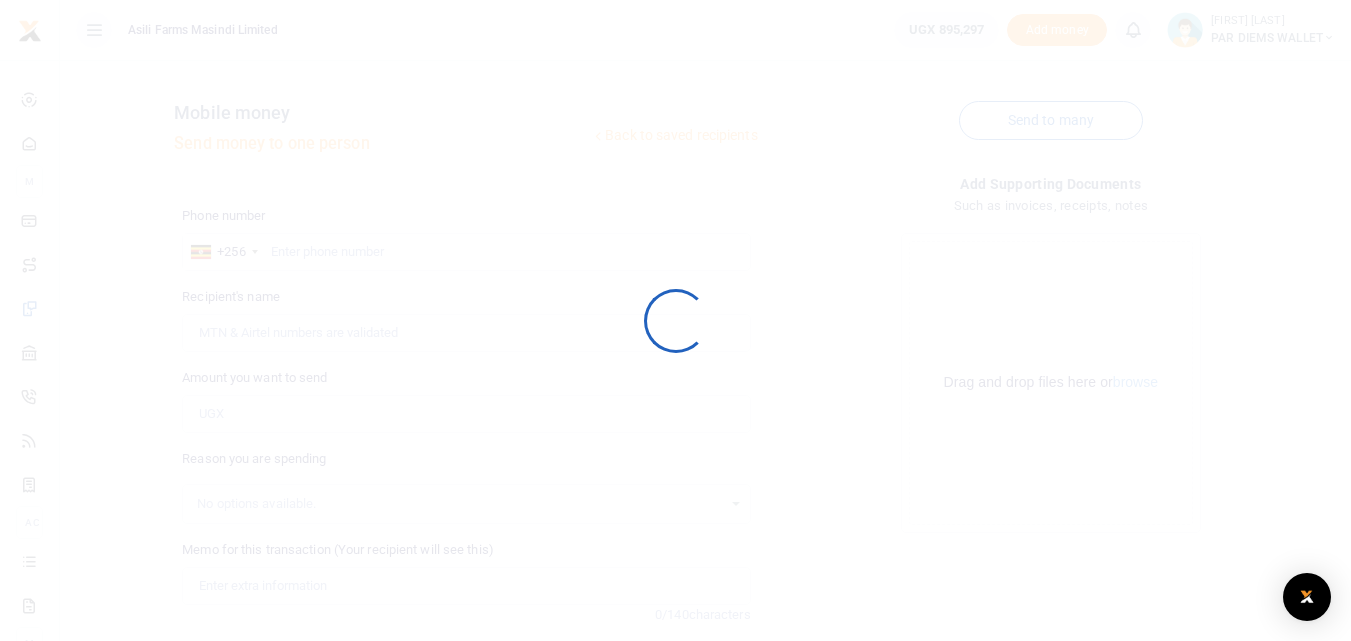 scroll, scrollTop: 0, scrollLeft: 0, axis: both 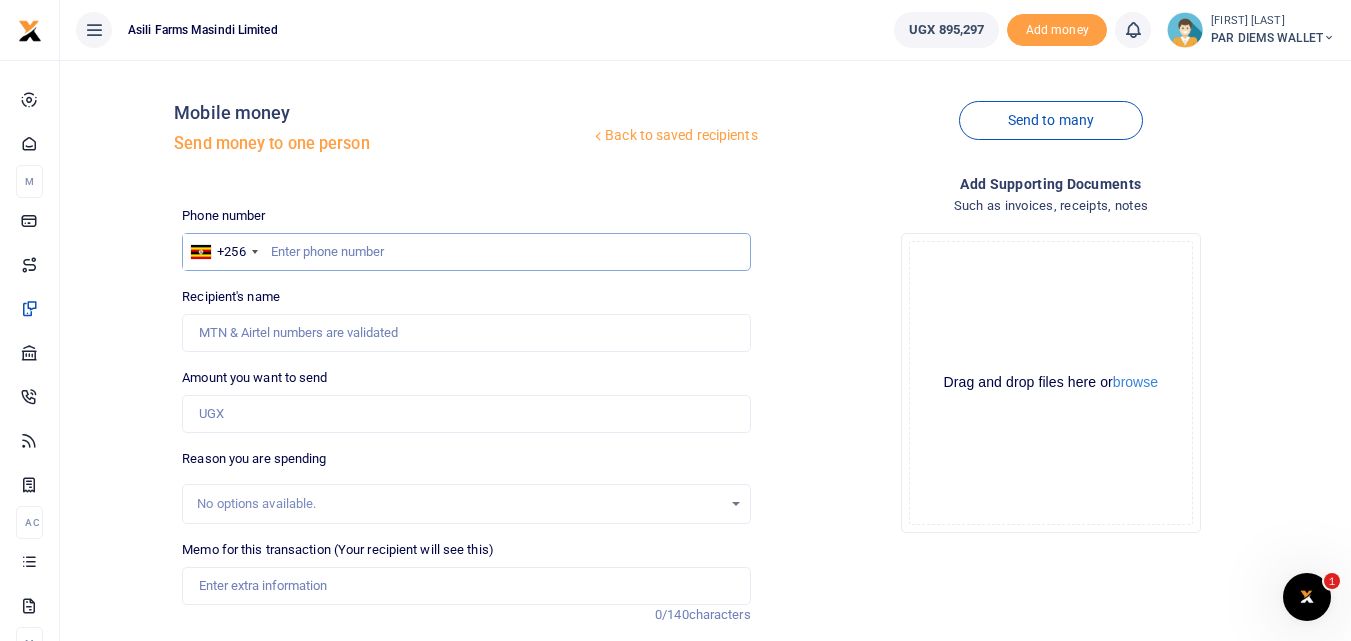 click at bounding box center [466, 252] 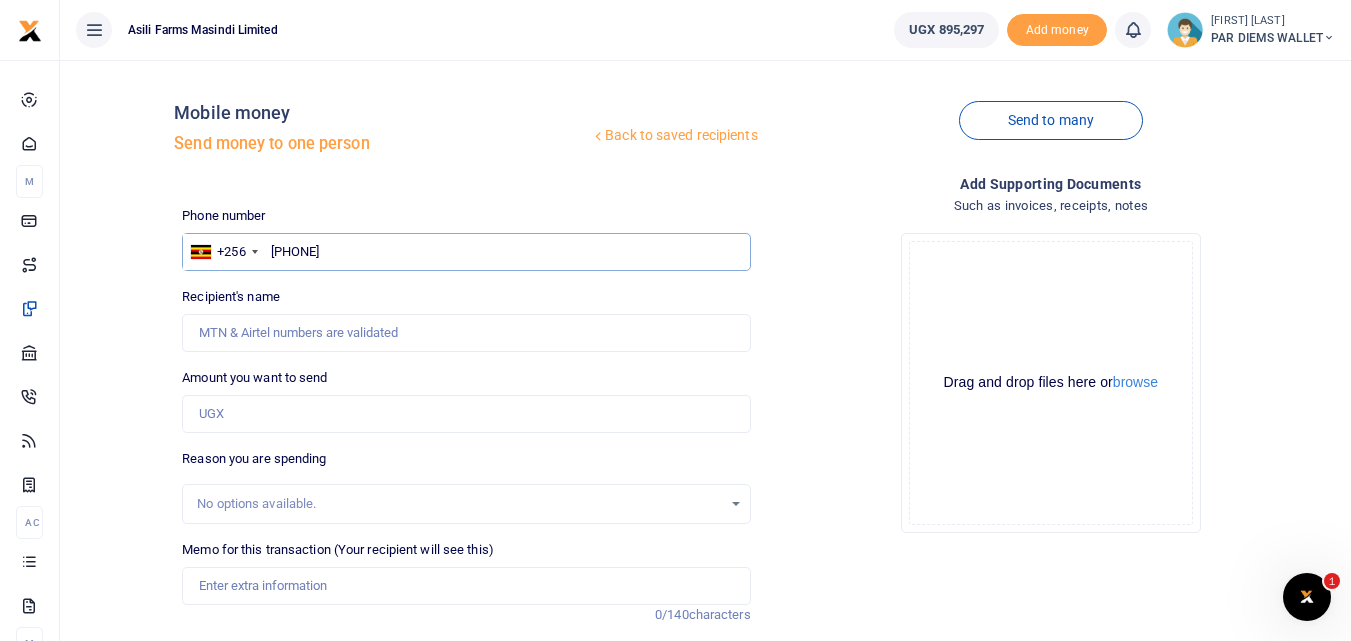 type on "[PHONE]" 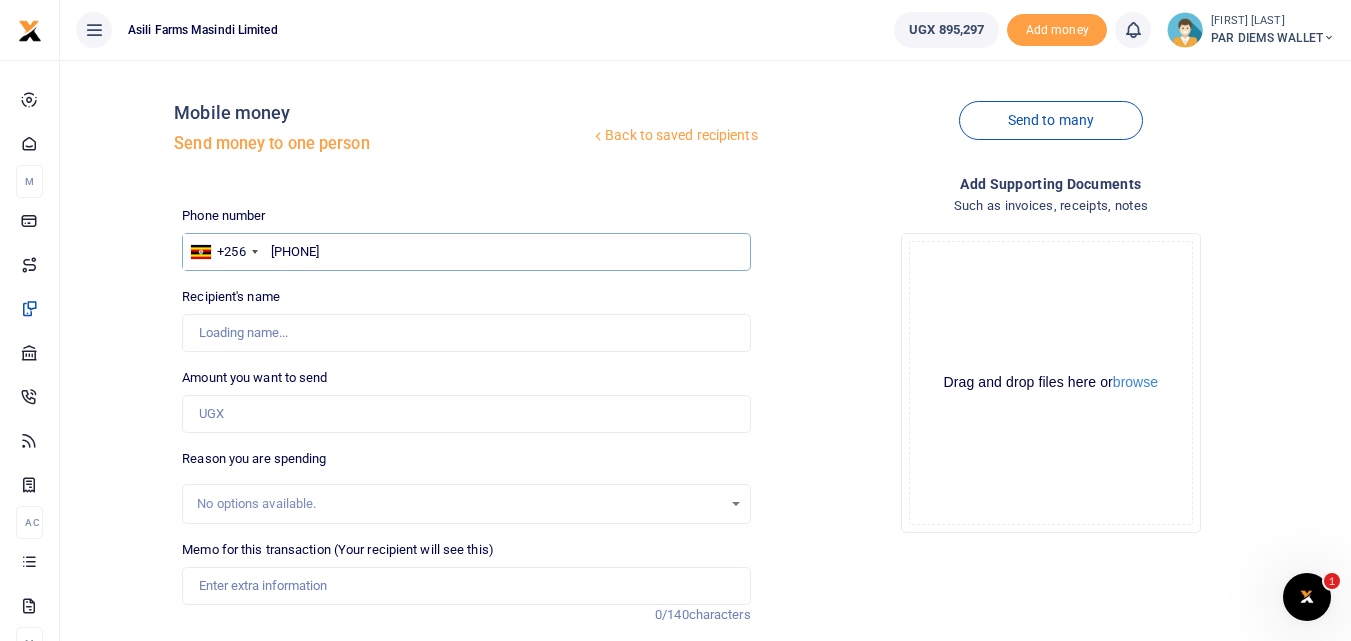 type on "[FIRST] [LAST]" 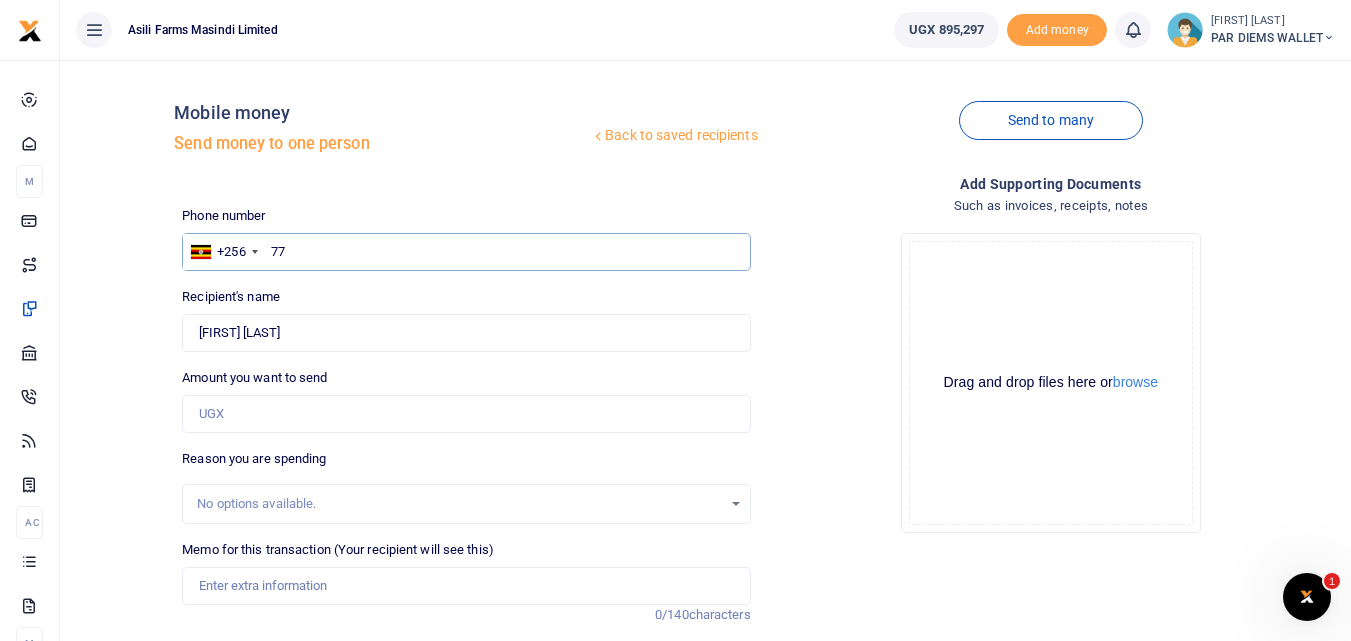 type on "7" 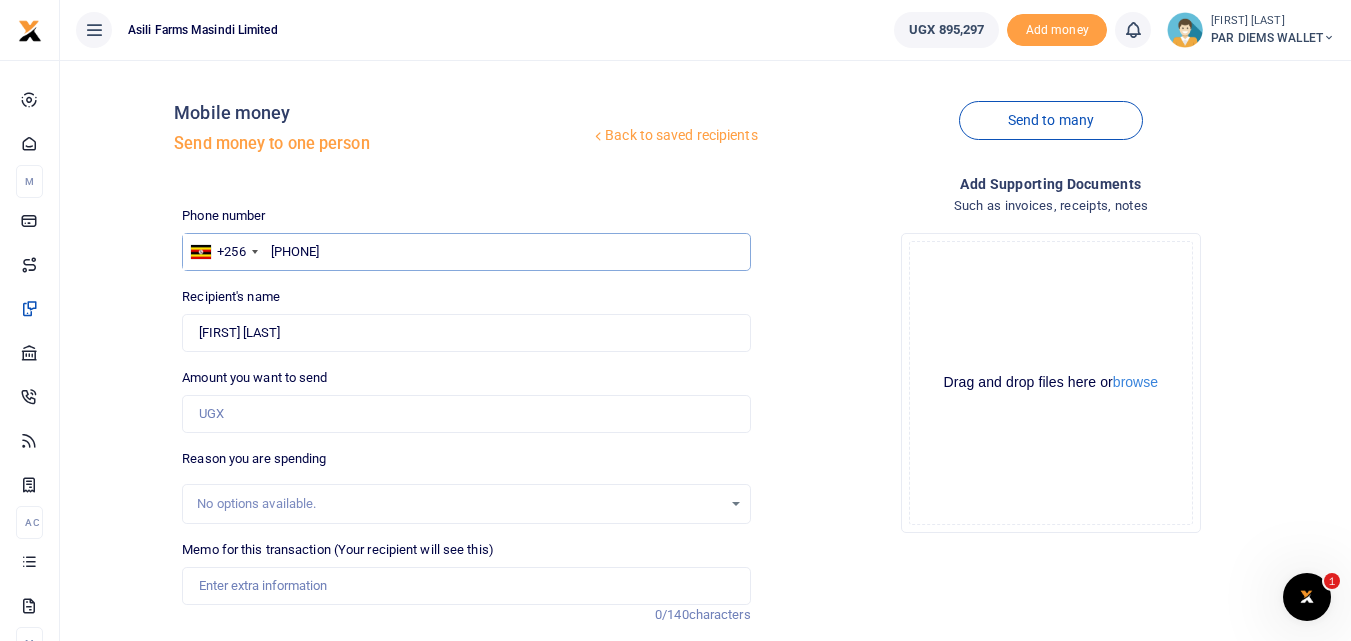 type on "[PHONE]" 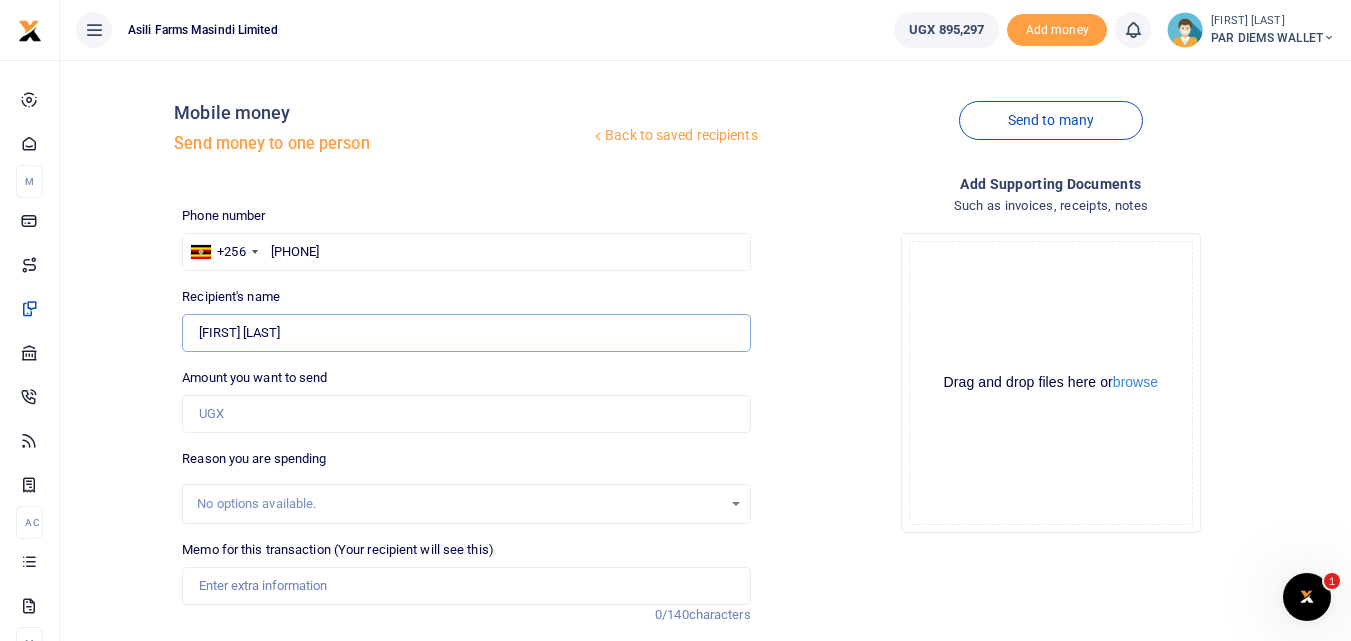 click on "Found" at bounding box center (466, 333) 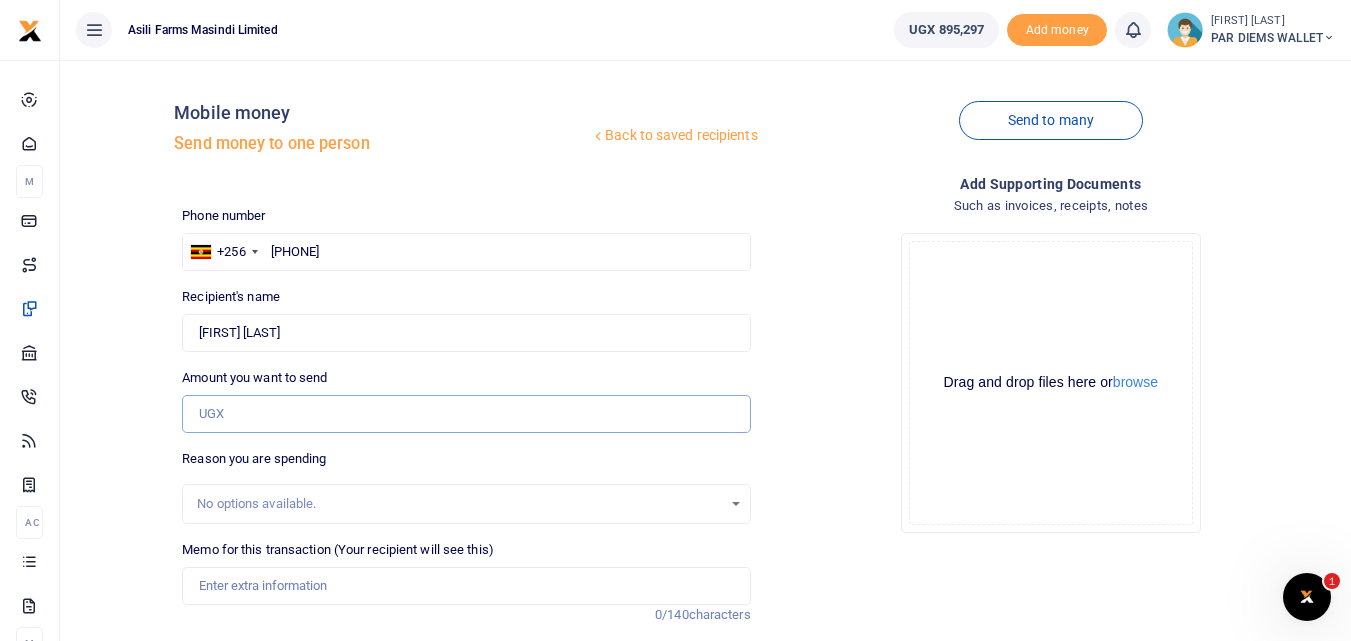 click on "Amount you want to send" at bounding box center (466, 414) 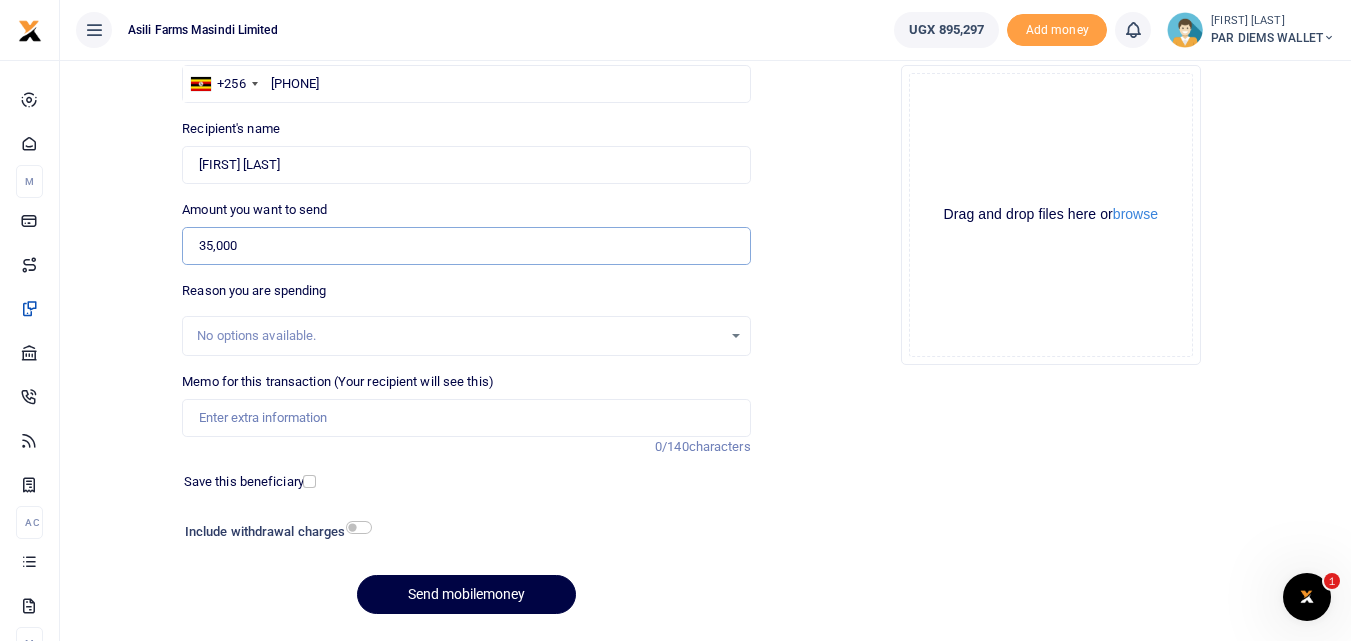 scroll, scrollTop: 179, scrollLeft: 0, axis: vertical 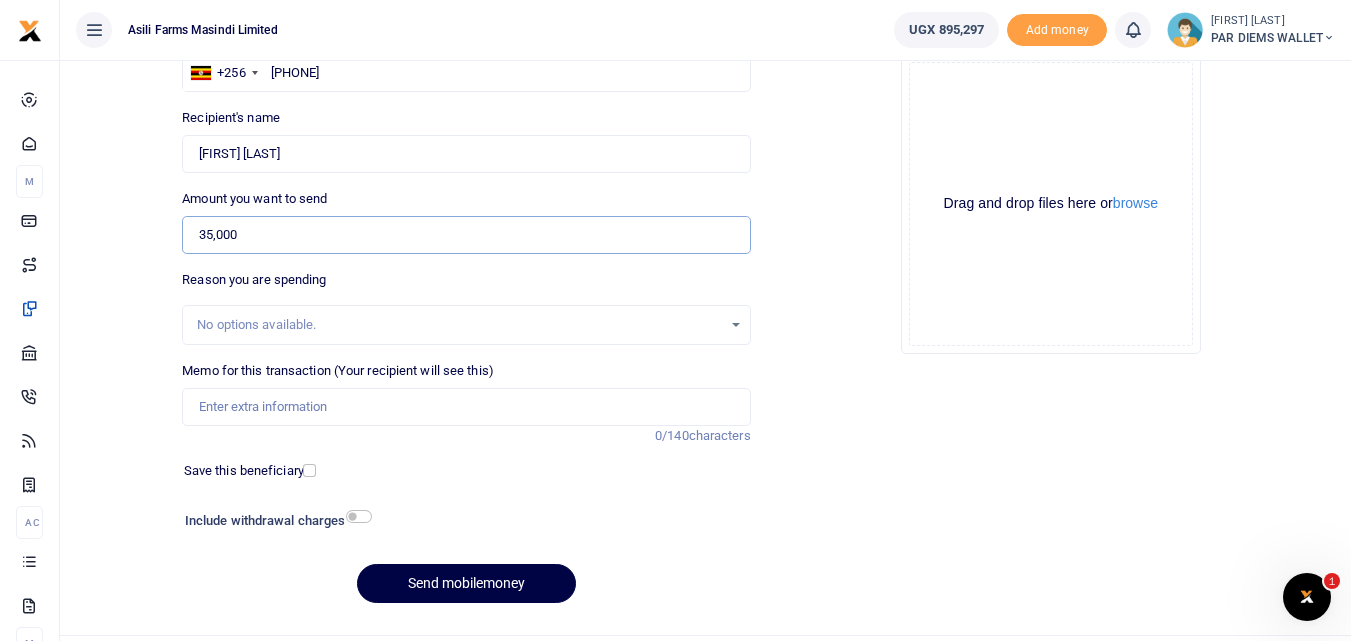 type on "35,000" 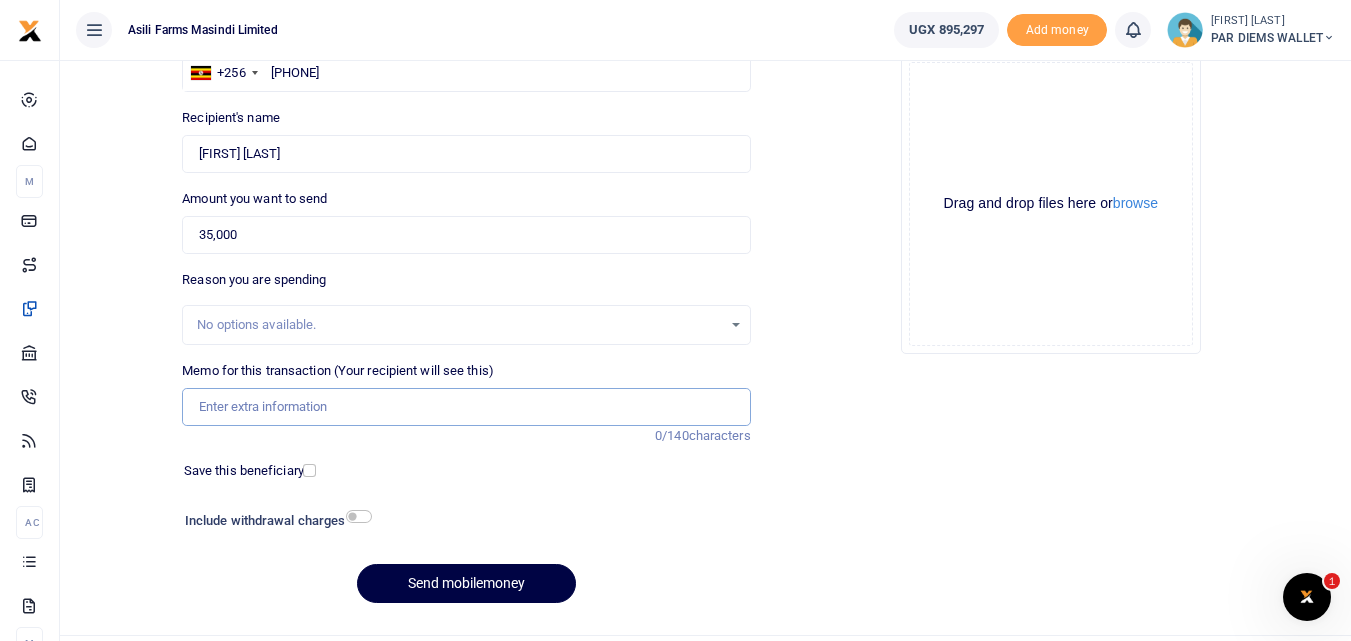 click on "Memo for this transaction (Your recipient will see this)" at bounding box center (466, 407) 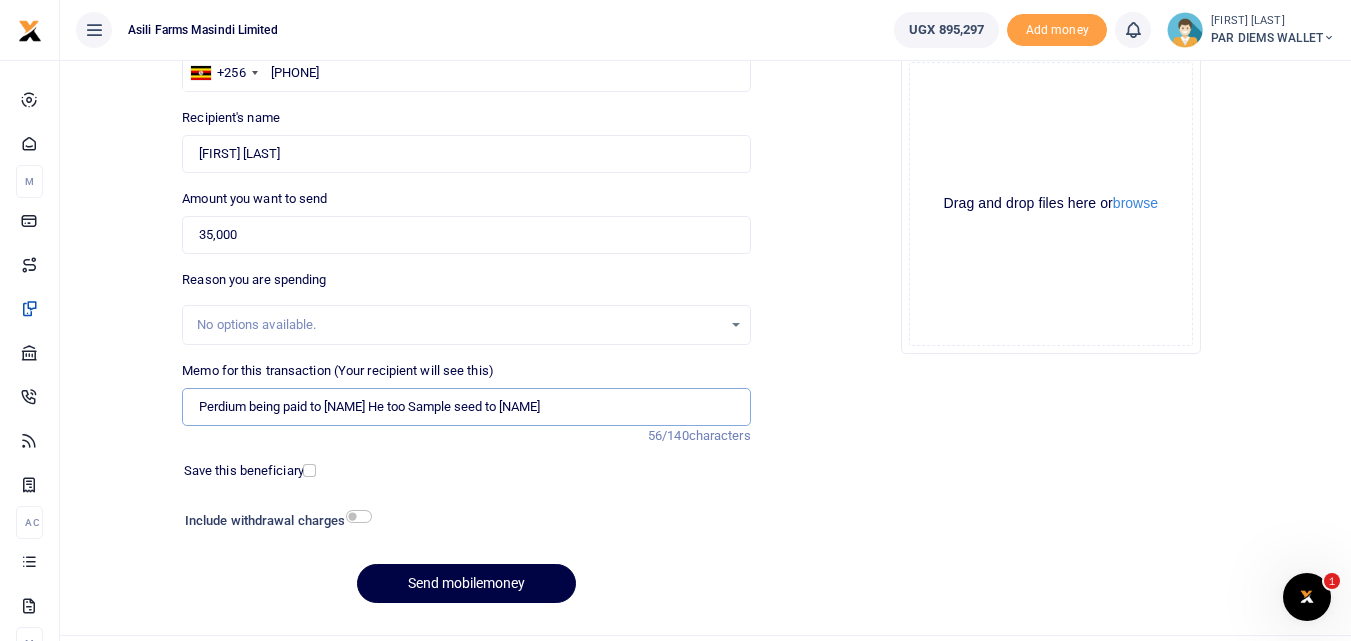 click on "Perdium being paid to Bulasi He too Sample seed to Mandl" at bounding box center [466, 407] 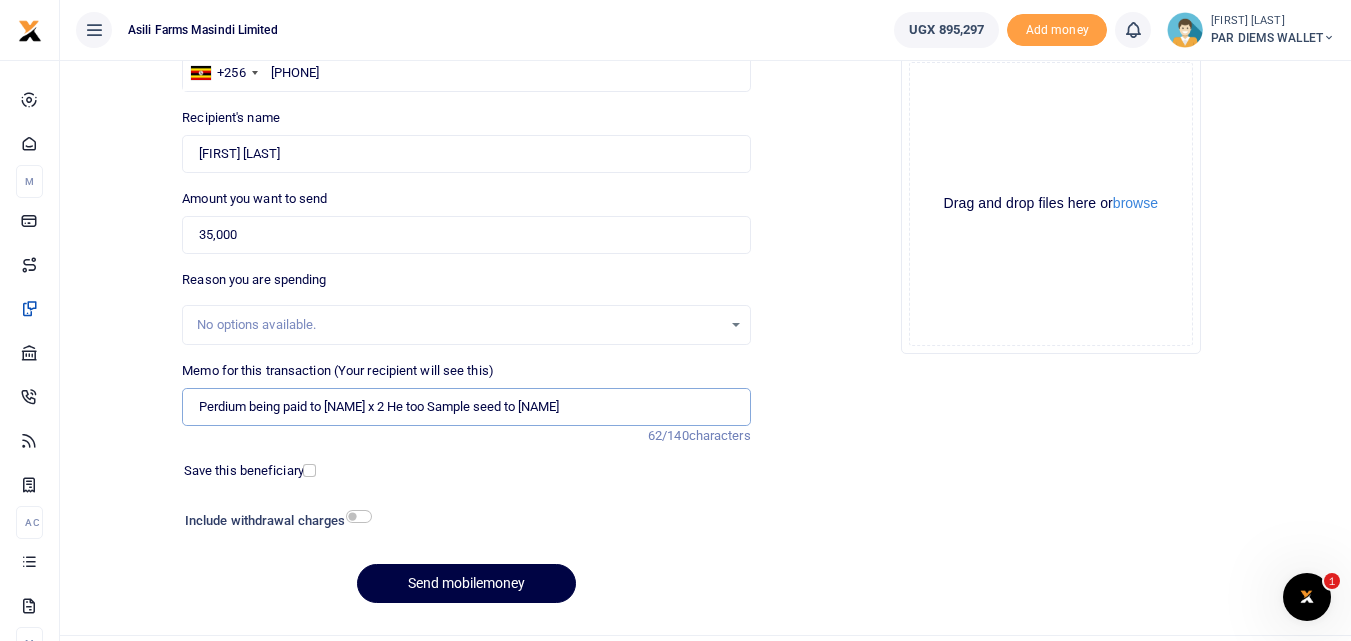 click on "Perdium being paid to Bulasio x 2  He too Sample seed to Mandl" at bounding box center [466, 407] 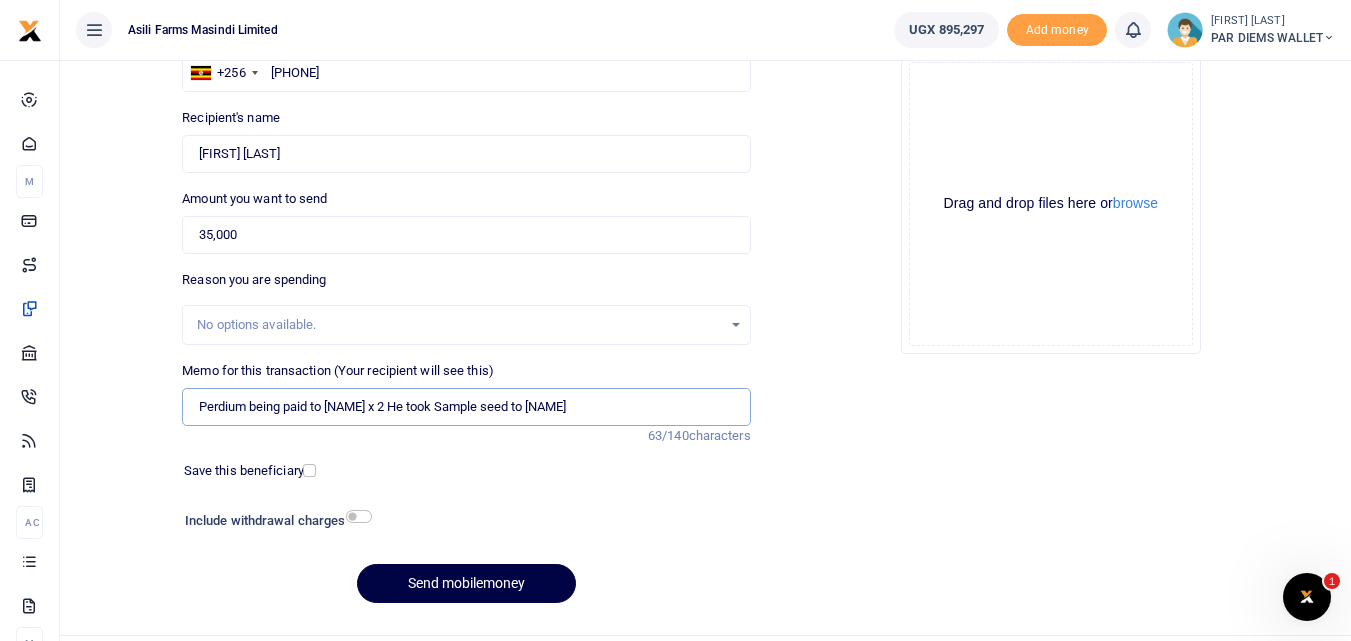 click on "Perdium being paid to Bulasio x 2  He took Sample seed to Mandl" at bounding box center [466, 407] 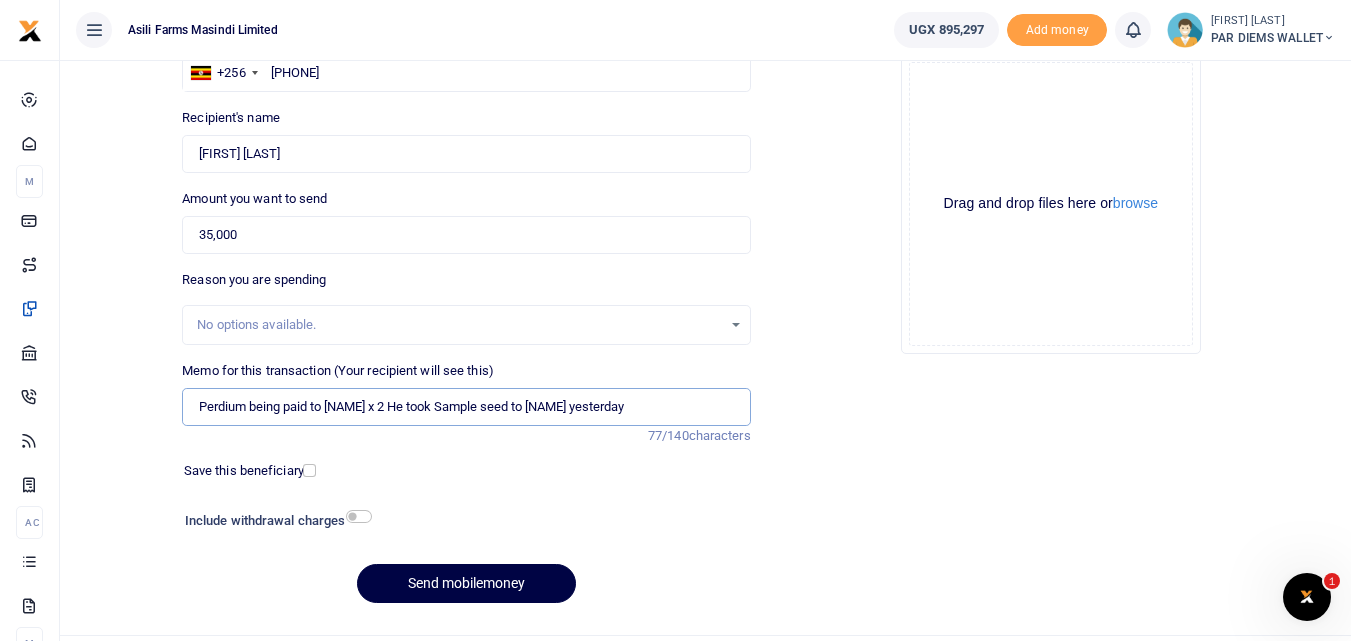 type on "Perdium being paid to Bulasio x 2  He took Sample seed to Mandlela yesterday" 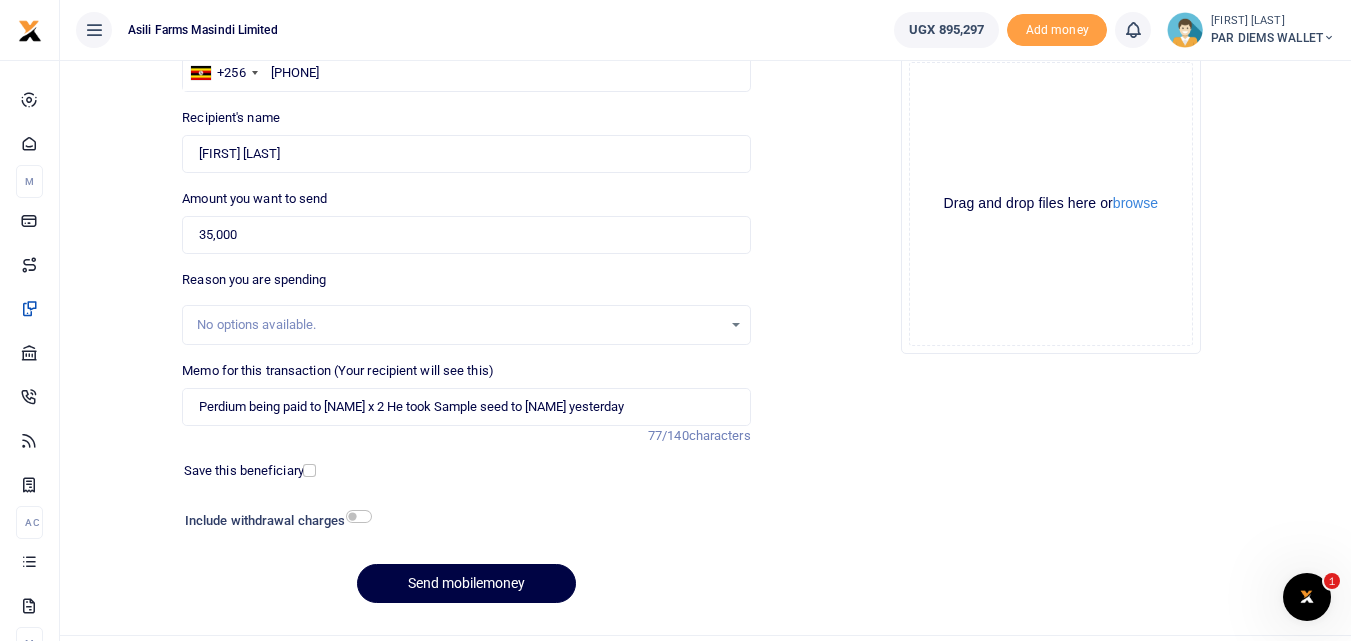 click on "Drag and drop files here or  browse Powered by  Uppy" 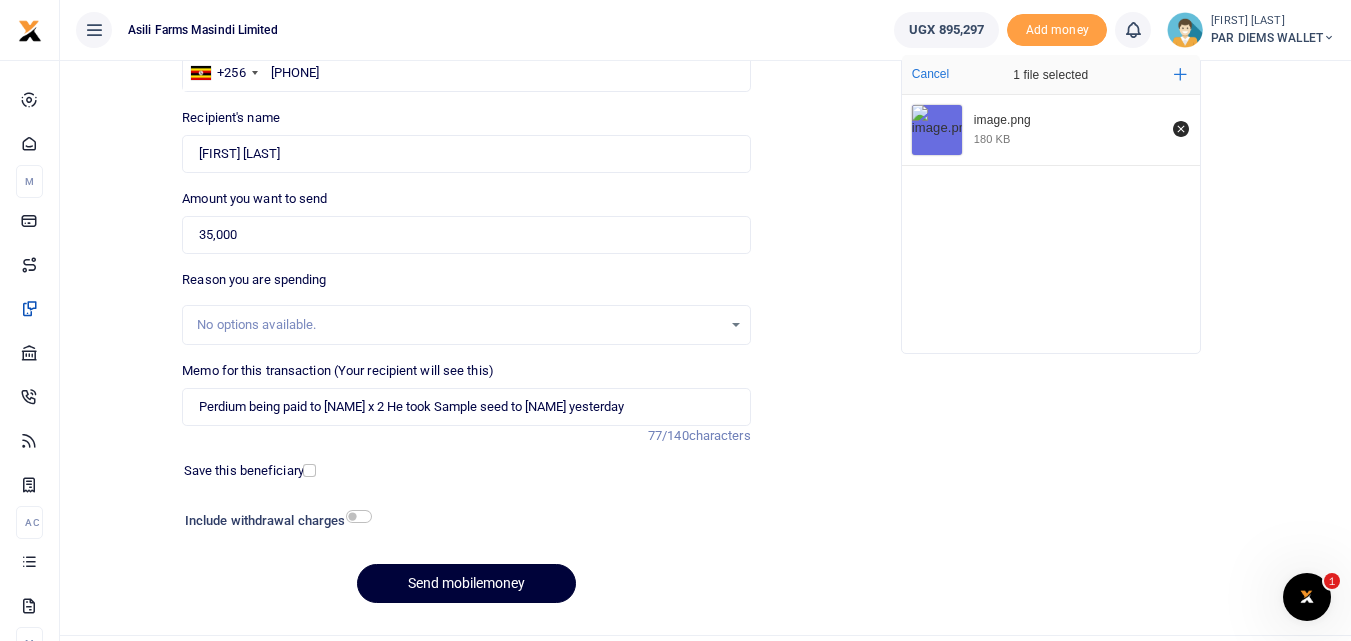 click on "Send mobilemoney" at bounding box center [466, 583] 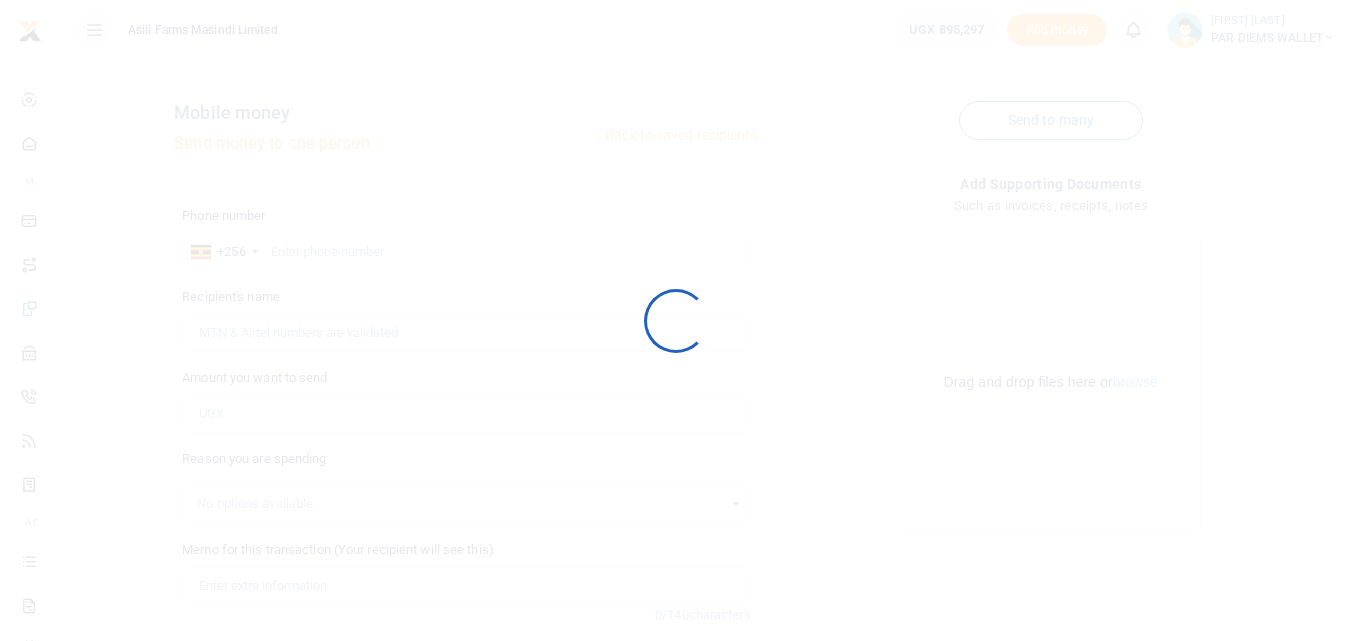 scroll, scrollTop: 179, scrollLeft: 0, axis: vertical 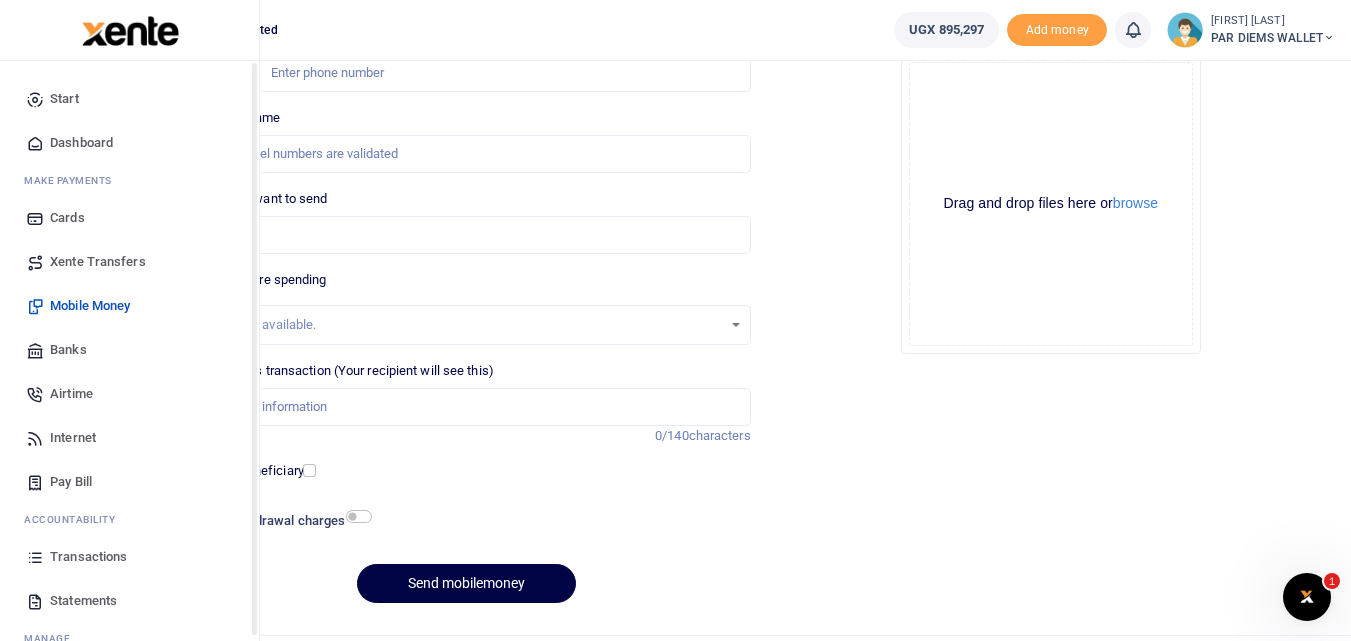 click at bounding box center [35, 557] 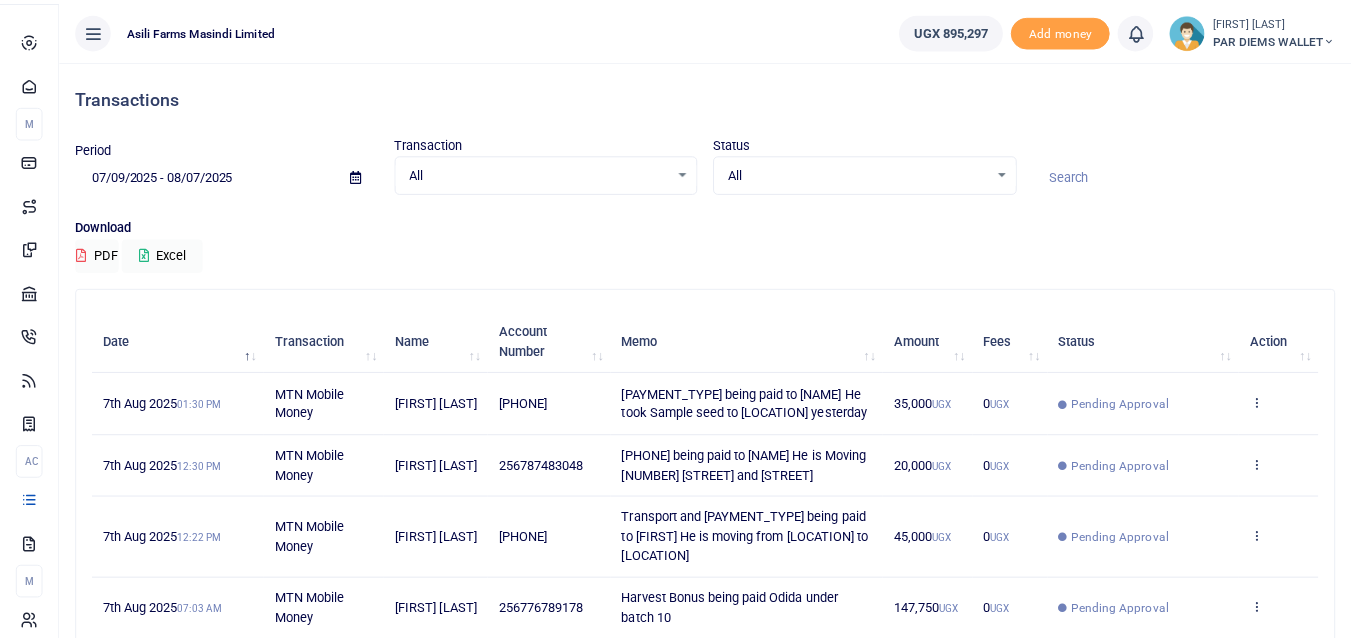 scroll, scrollTop: 0, scrollLeft: 0, axis: both 